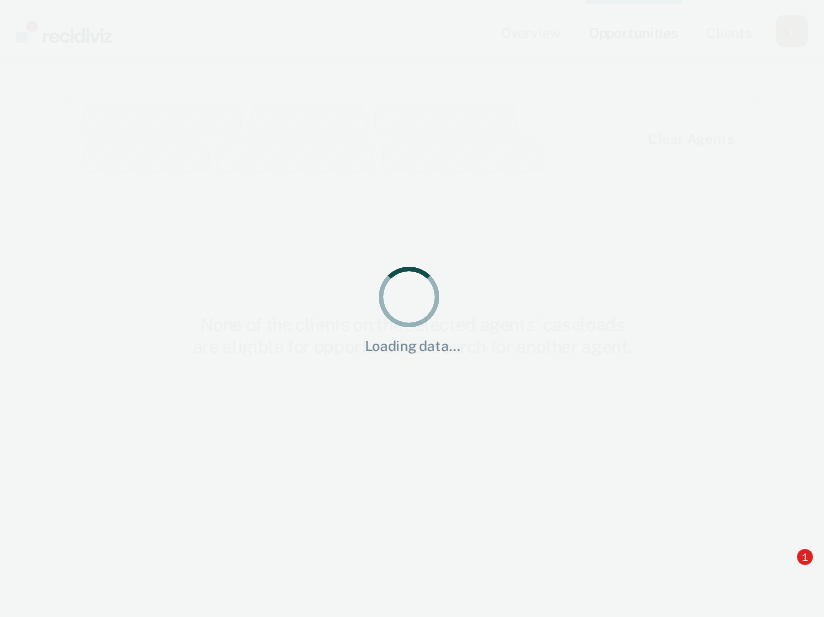 scroll, scrollTop: 0, scrollLeft: 0, axis: both 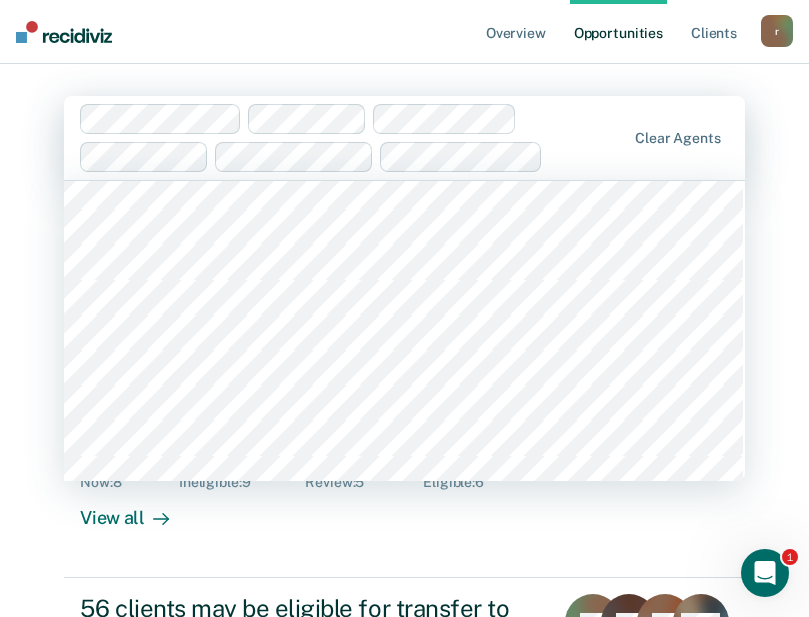 click on "586 results available. Use Up and Down to choose options, press Enter to select the currently focused option, press Escape to exit the menu, press Tab to select the option and exit the menu. Clear agents All Staff Hi, Robert. We’ve found some outstanding items across 6 caseloads 14 clients may be eligible for transfer to Administrative Supervision Eligible Now : 8 Marked Ineligible : 9 Pending Review : 5 Almost Eligible : 6 View all AH WM JN + 11 56 clients may be eligible for transfer to Special Circumstances Supervision Eligible Now : 48 Marked Ineligible : 15 Almost Eligible : 8 Pending Review : 1 View all DB MJ ED + 53" at bounding box center [404, 438] 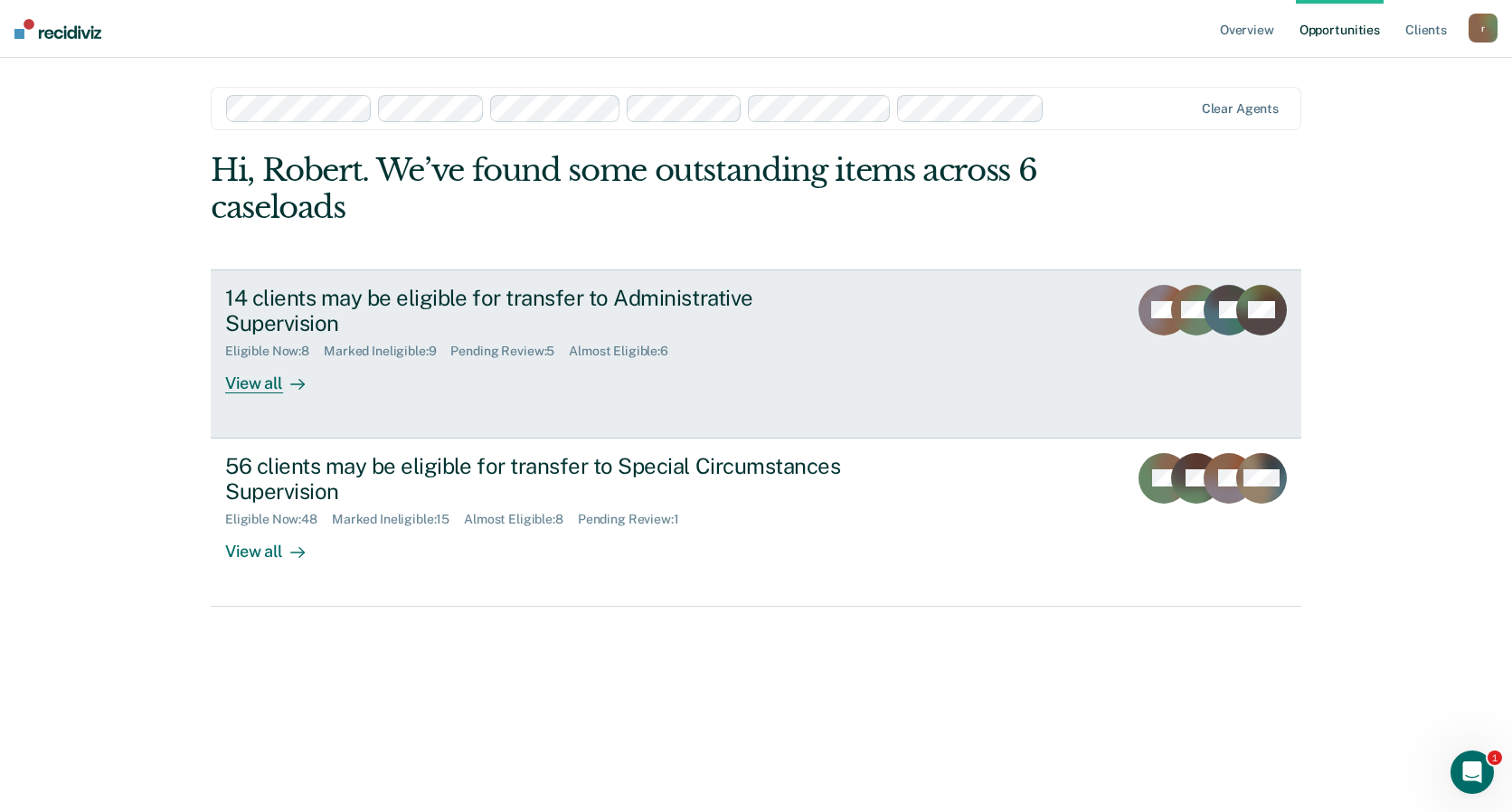 click on "14 clients may be eligible for transfer to Administrative Supervision" at bounding box center (543, 311) 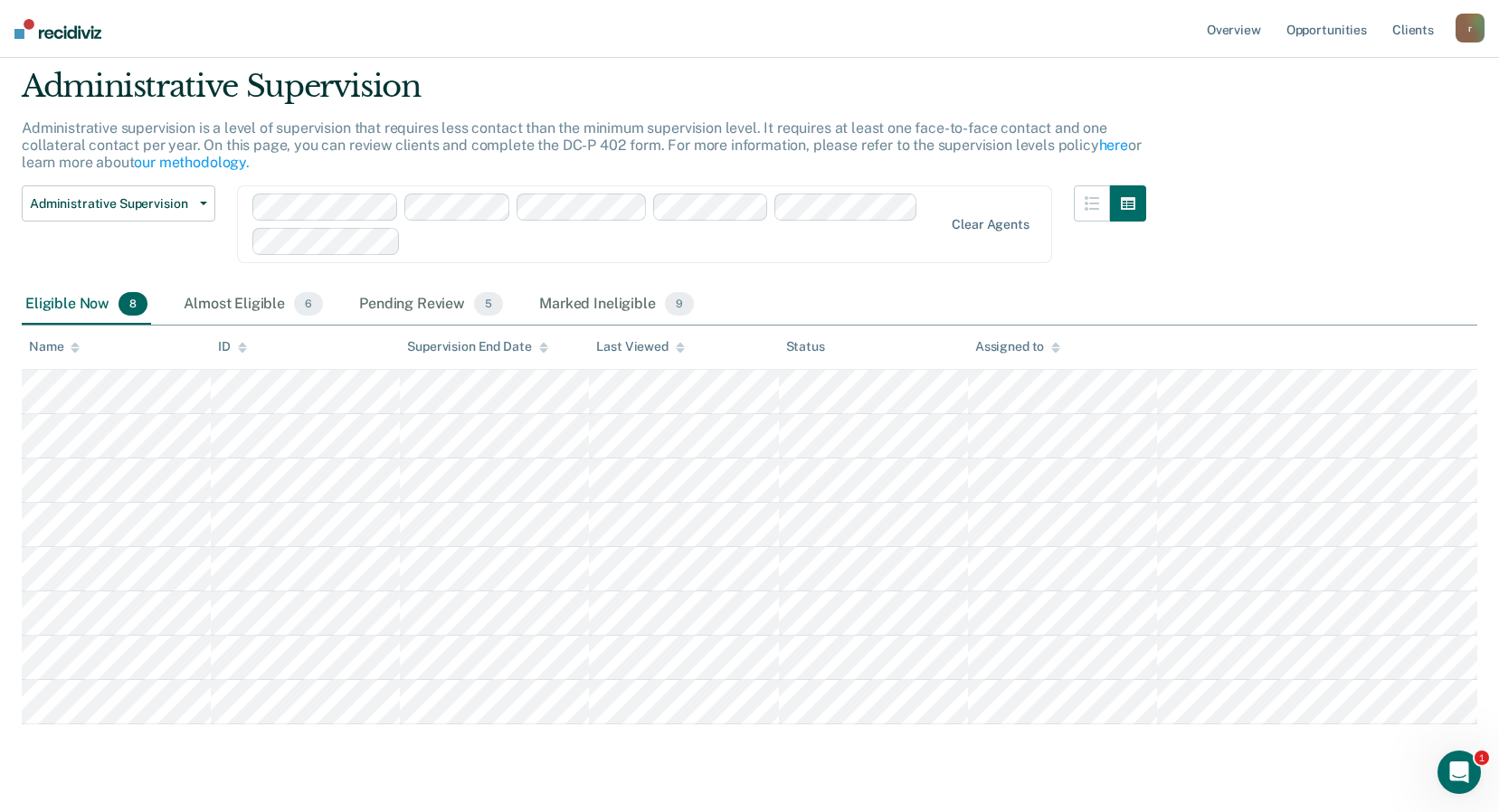 scroll, scrollTop: 90, scrollLeft: 0, axis: vertical 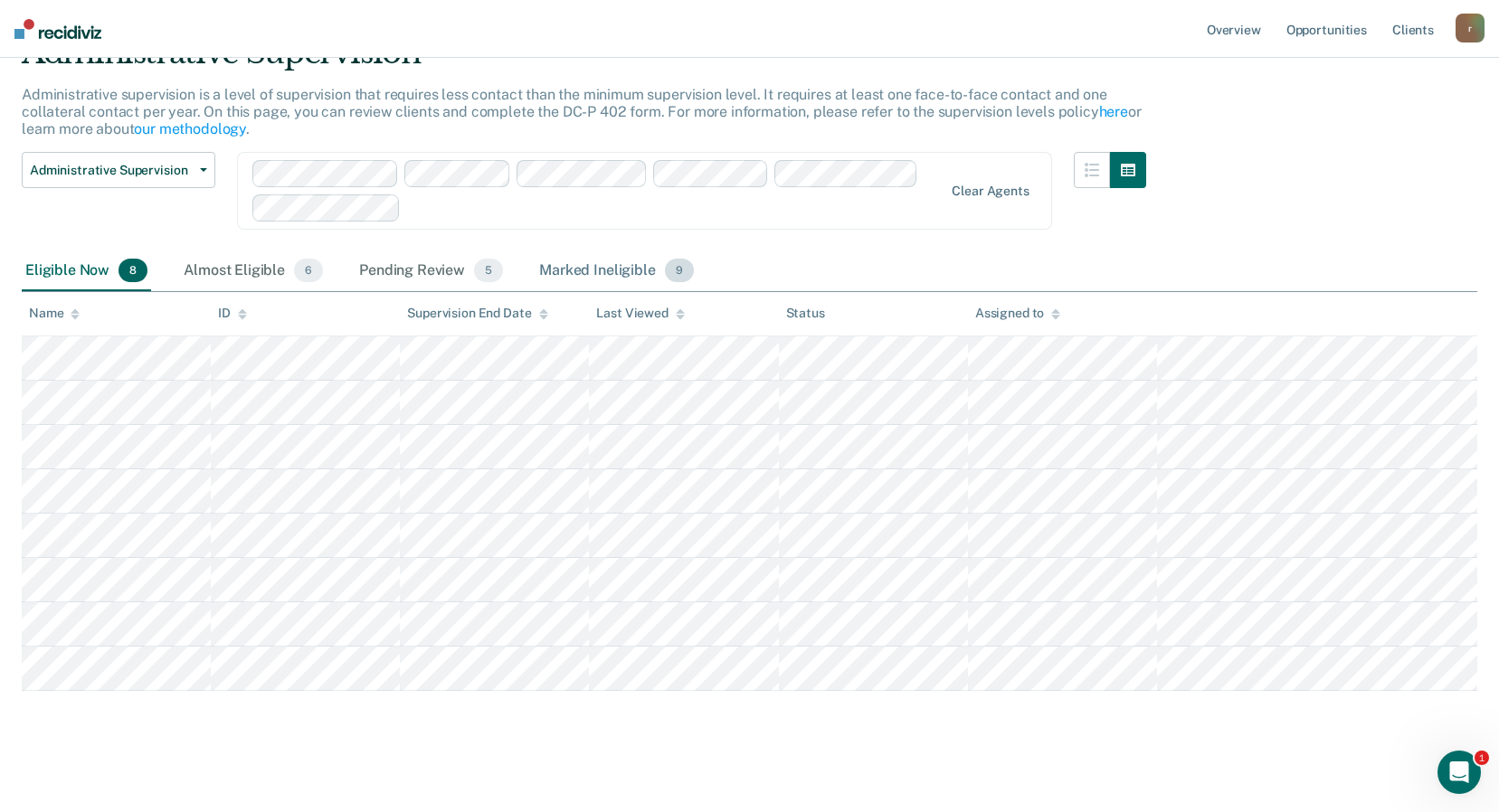 click on "Marked Ineligible 9" at bounding box center [616, 271] 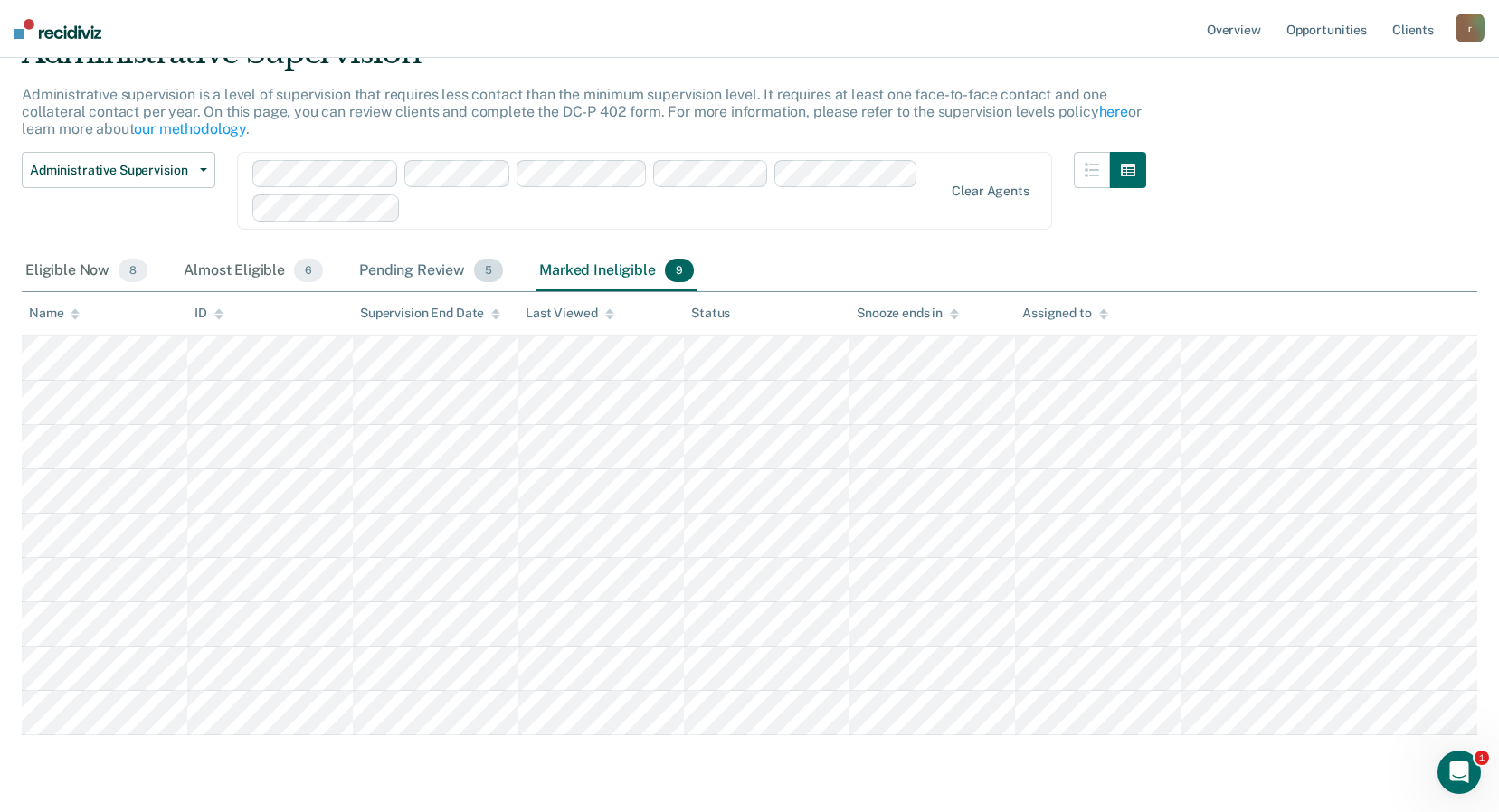 click on "Pending Review 5" at bounding box center [431, 271] 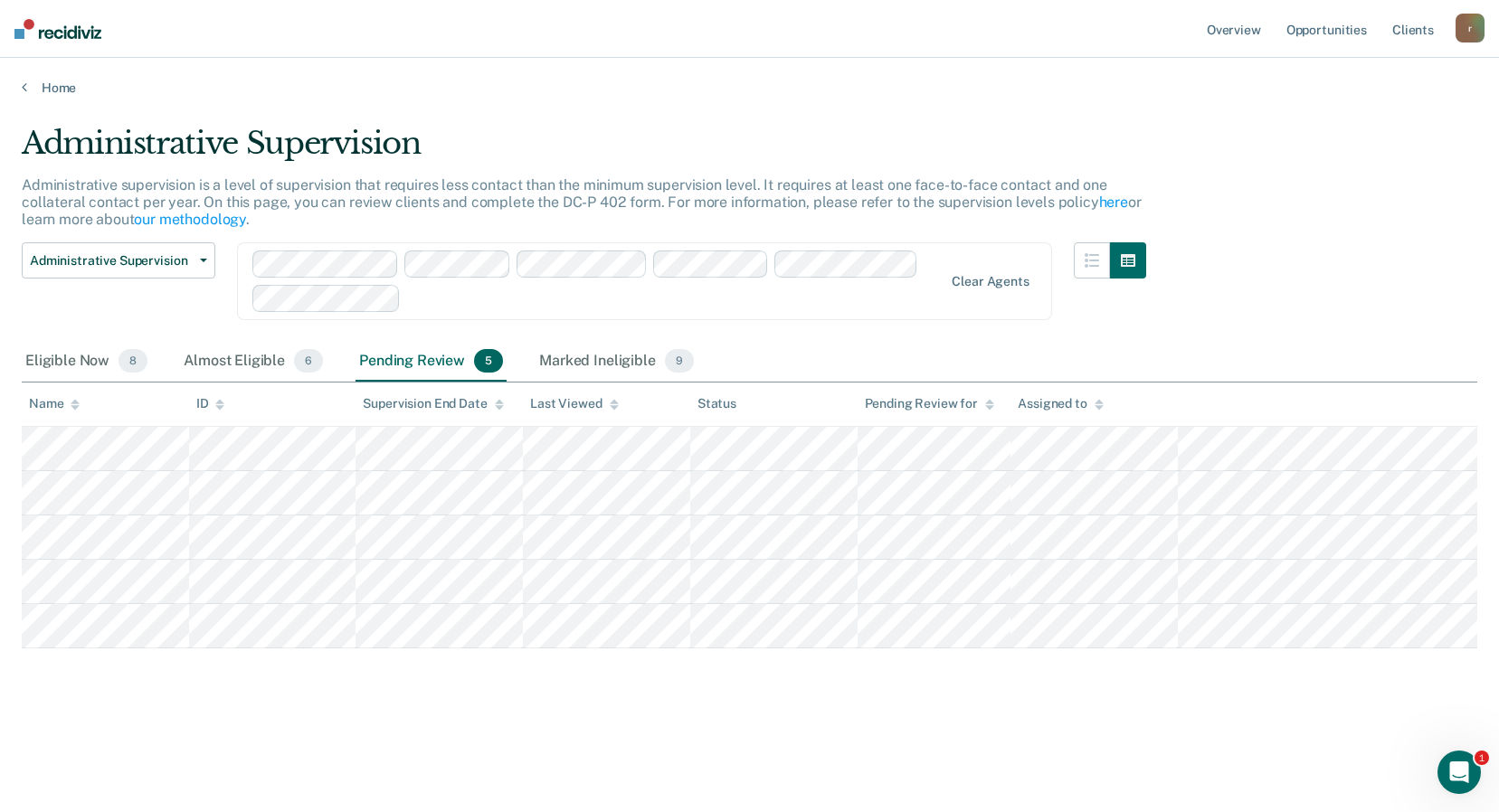 scroll, scrollTop: 0, scrollLeft: 0, axis: both 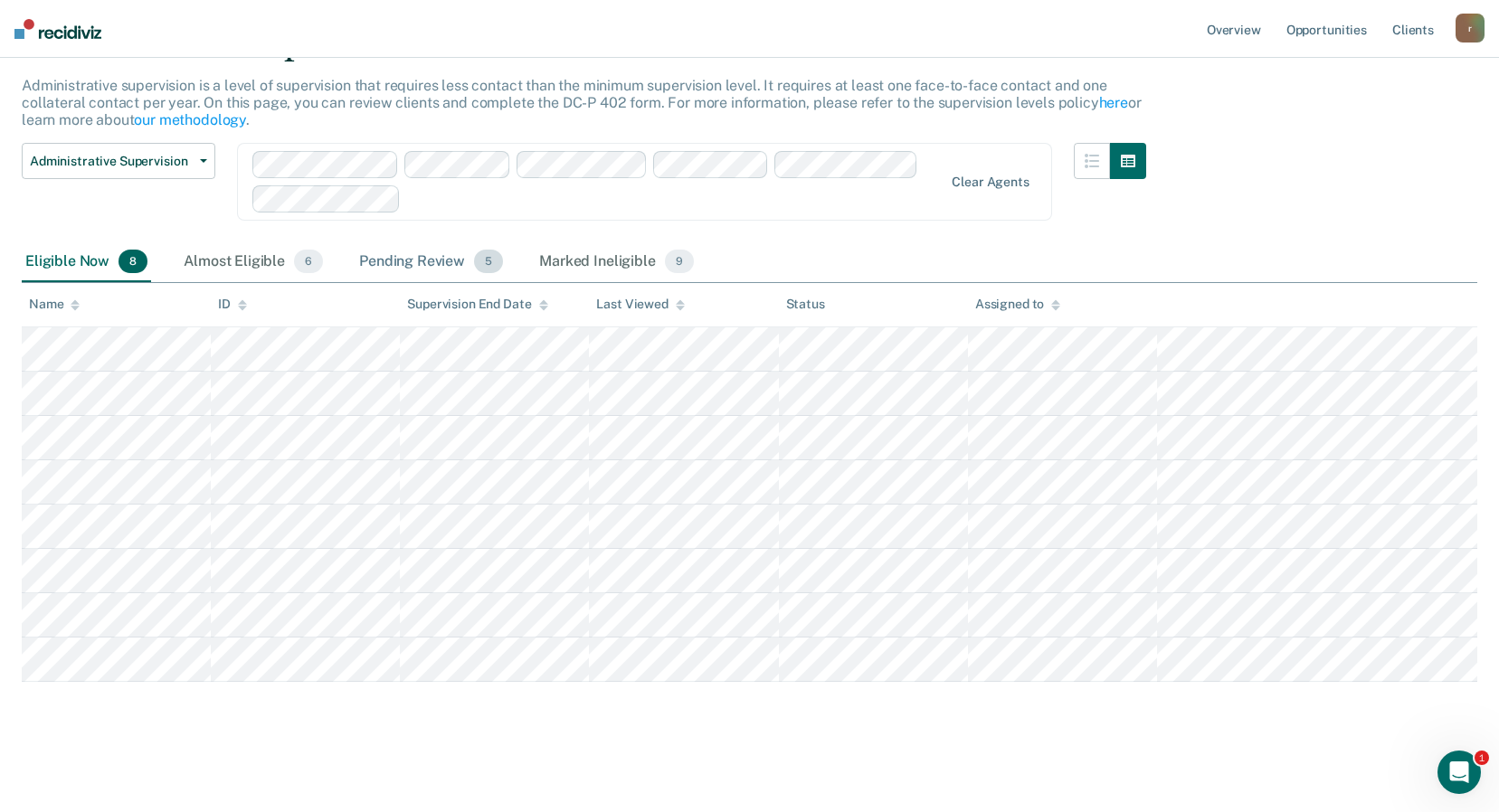 click on "Pending Review 5" at bounding box center [431, 262] 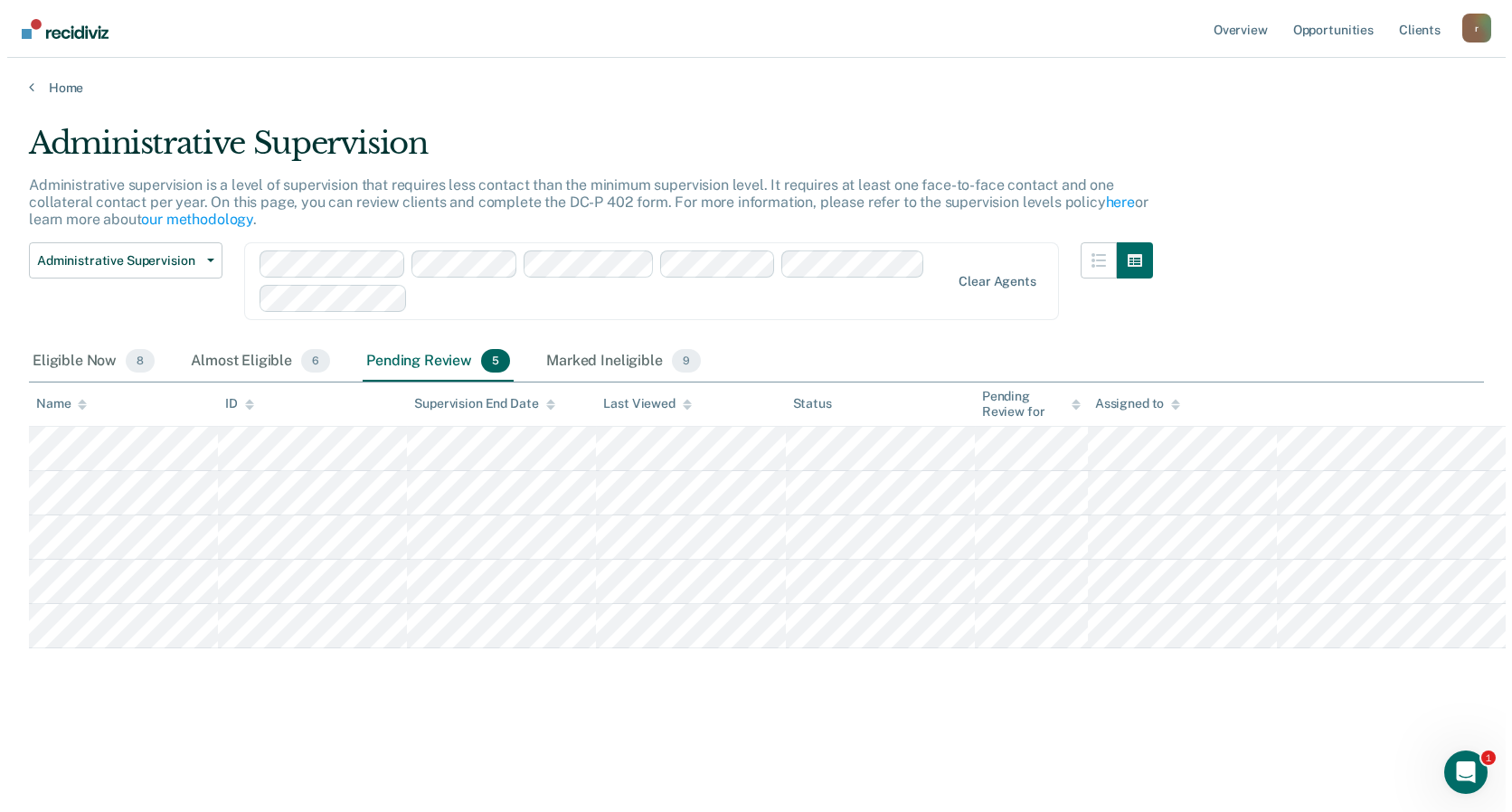 scroll, scrollTop: 0, scrollLeft: 0, axis: both 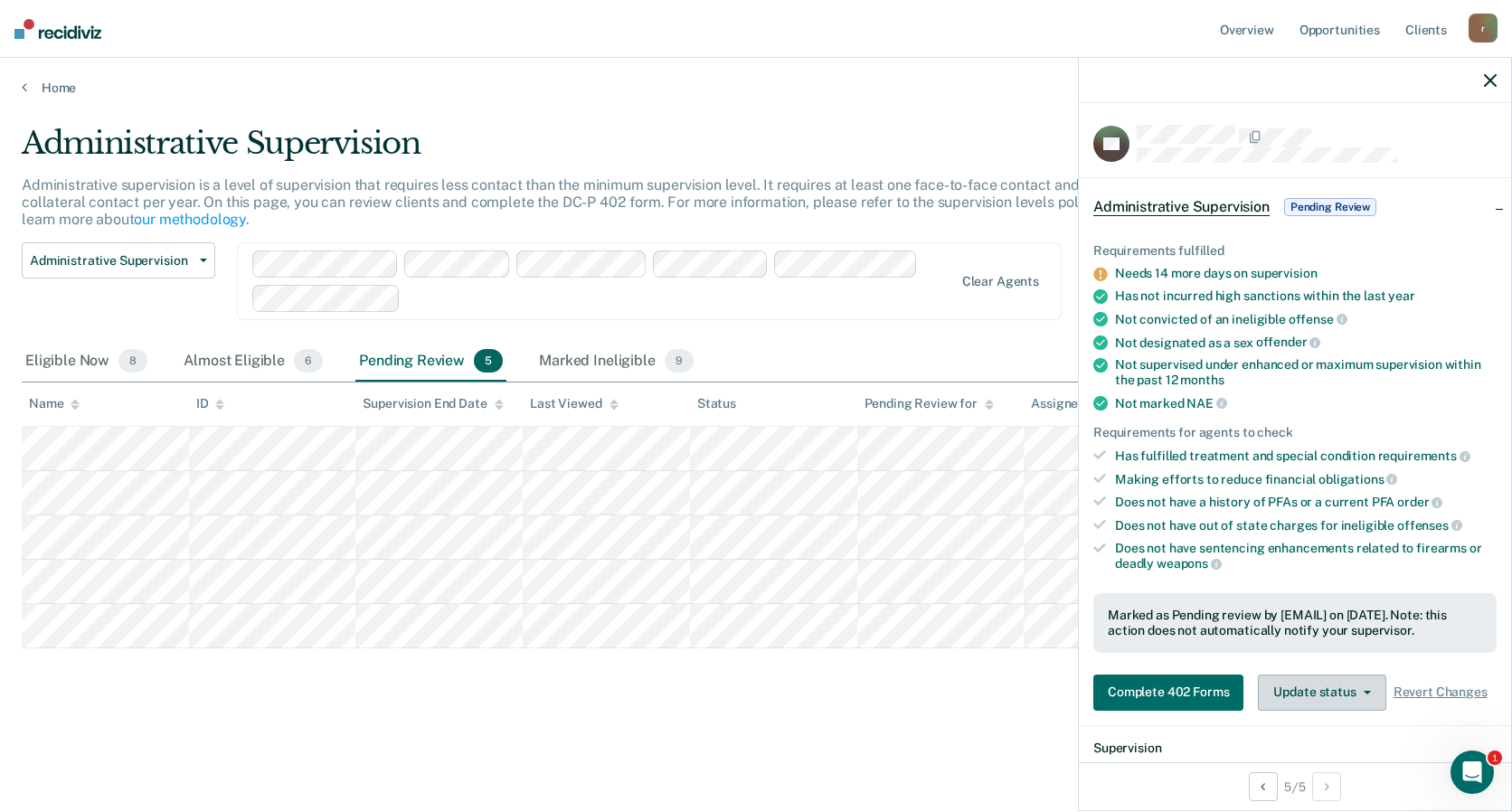 click on "Update status" at bounding box center (1321, 693) 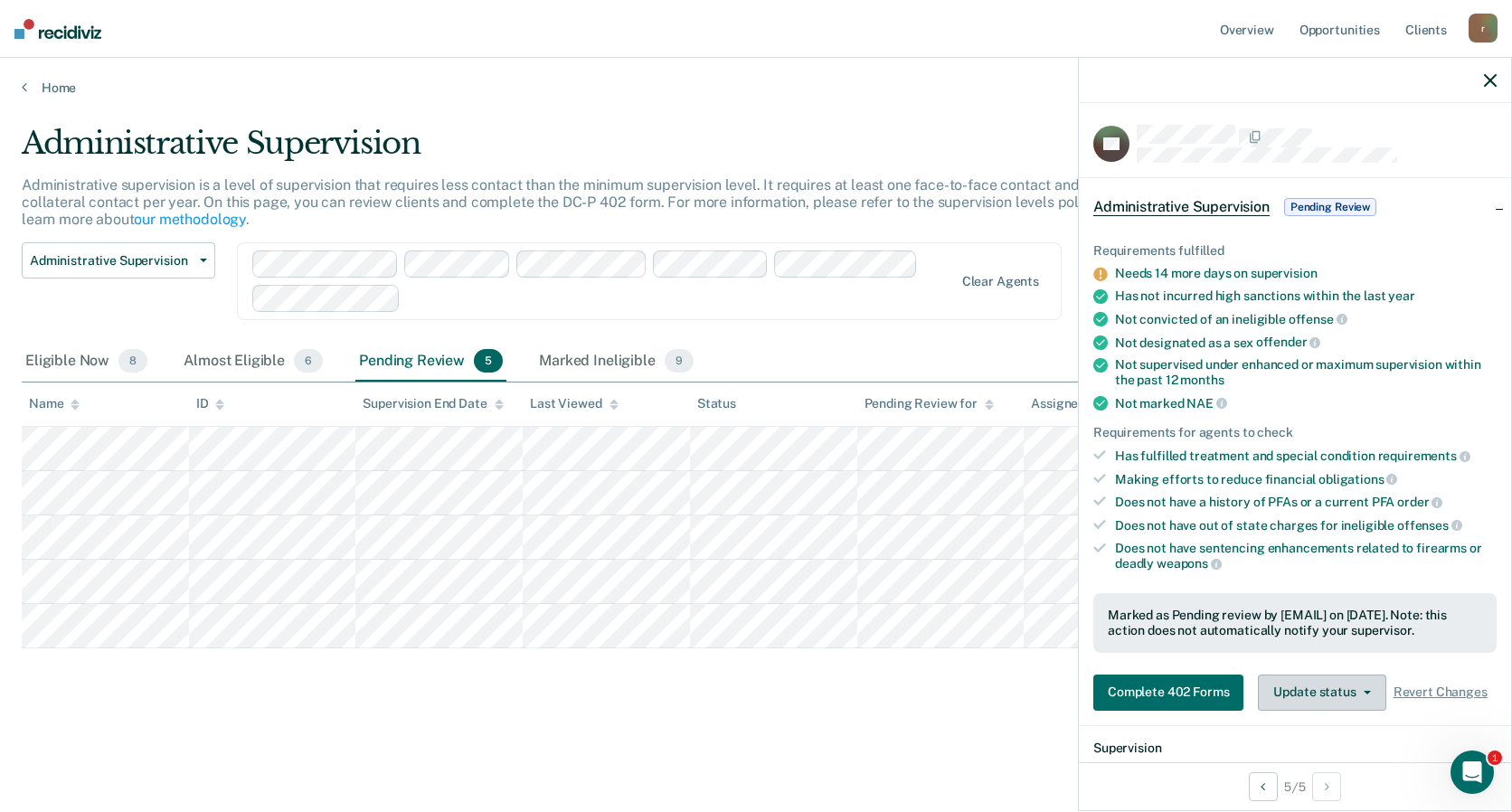 scroll, scrollTop: 1, scrollLeft: 0, axis: vertical 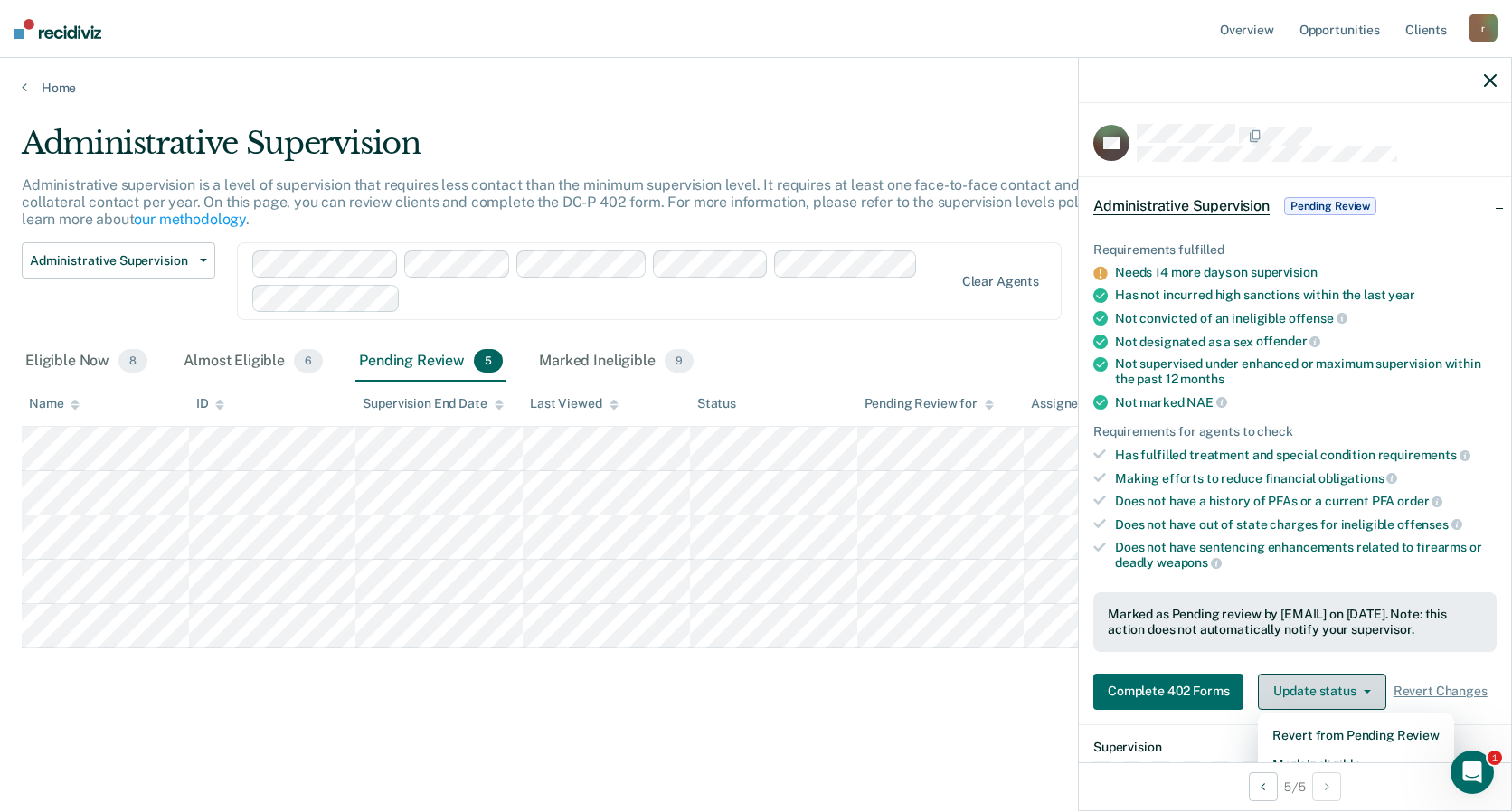 click on "Update status" at bounding box center [1321, 692] 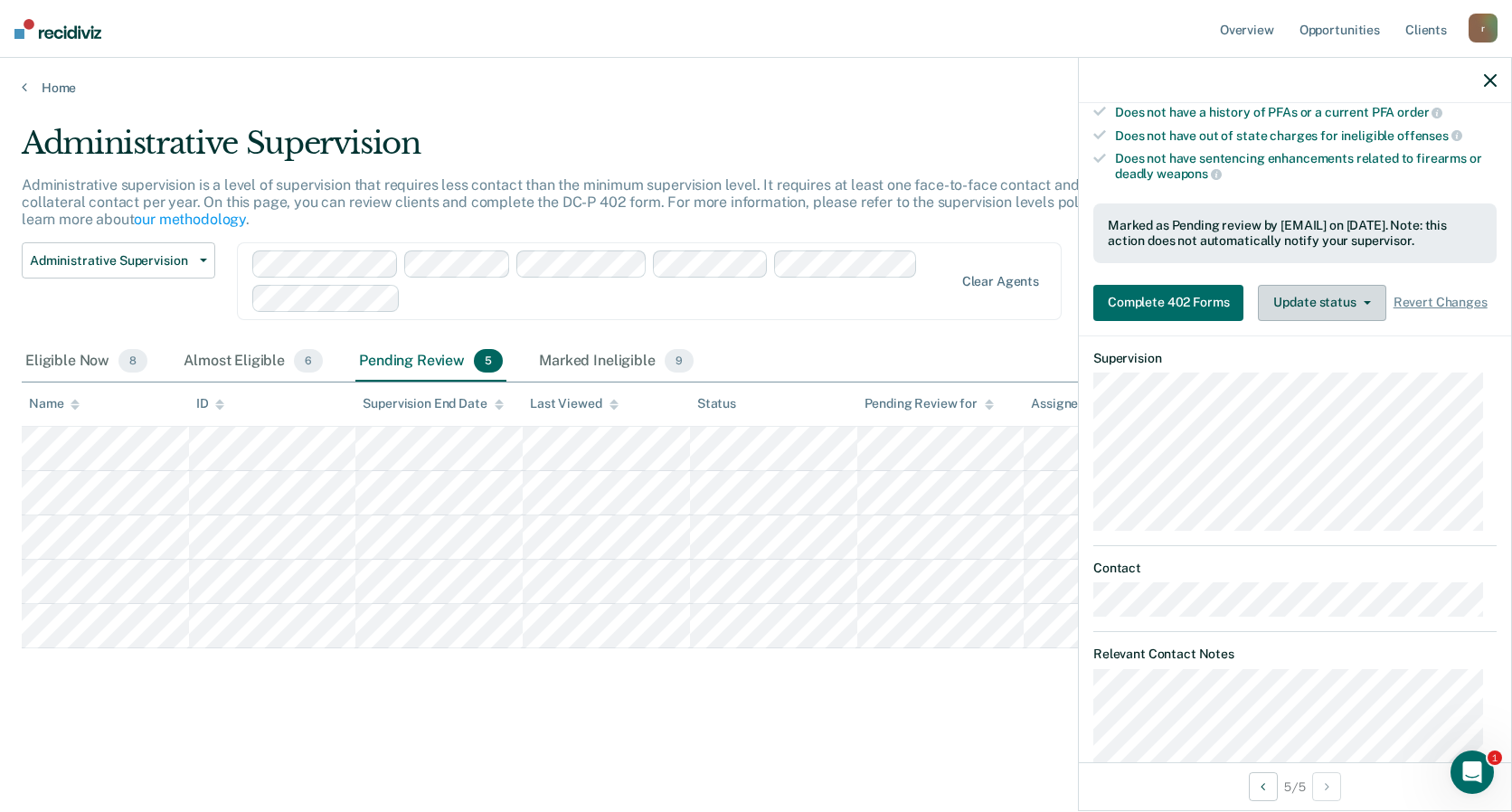 scroll, scrollTop: 453, scrollLeft: 0, axis: vertical 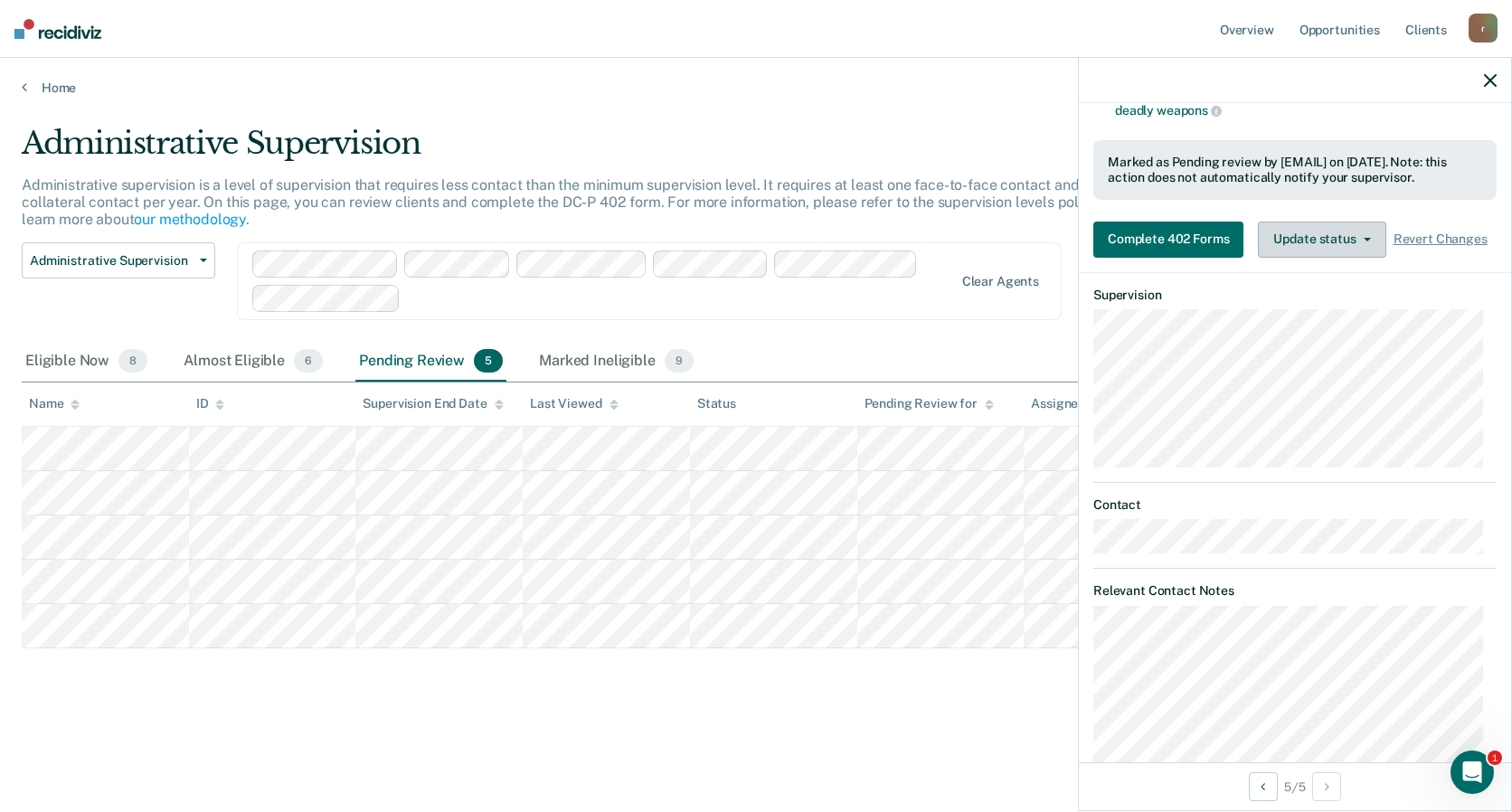 click on "Update status" at bounding box center (1321, 240) 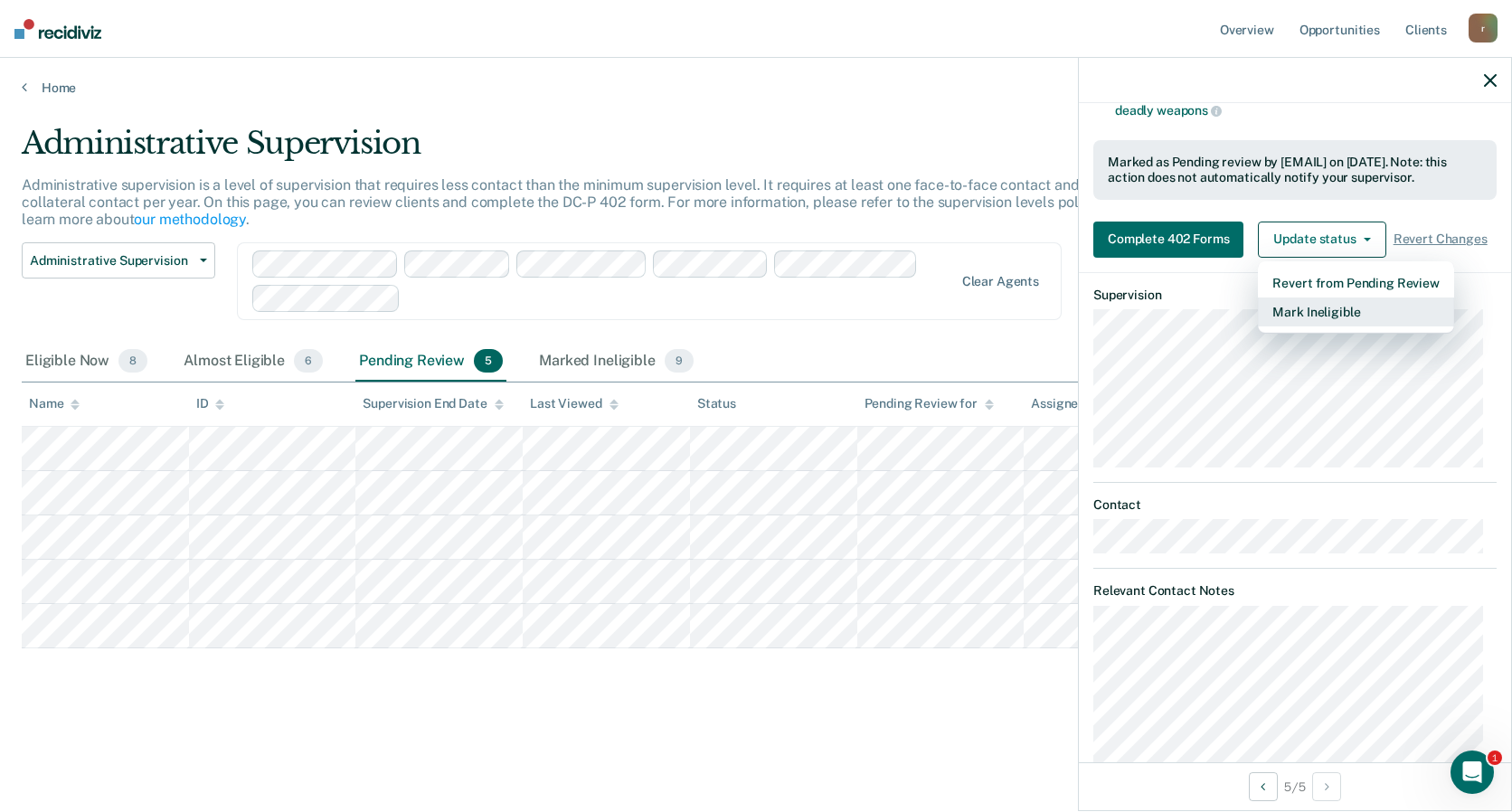 click on "Mark Ineligible" at bounding box center (1356, 312) 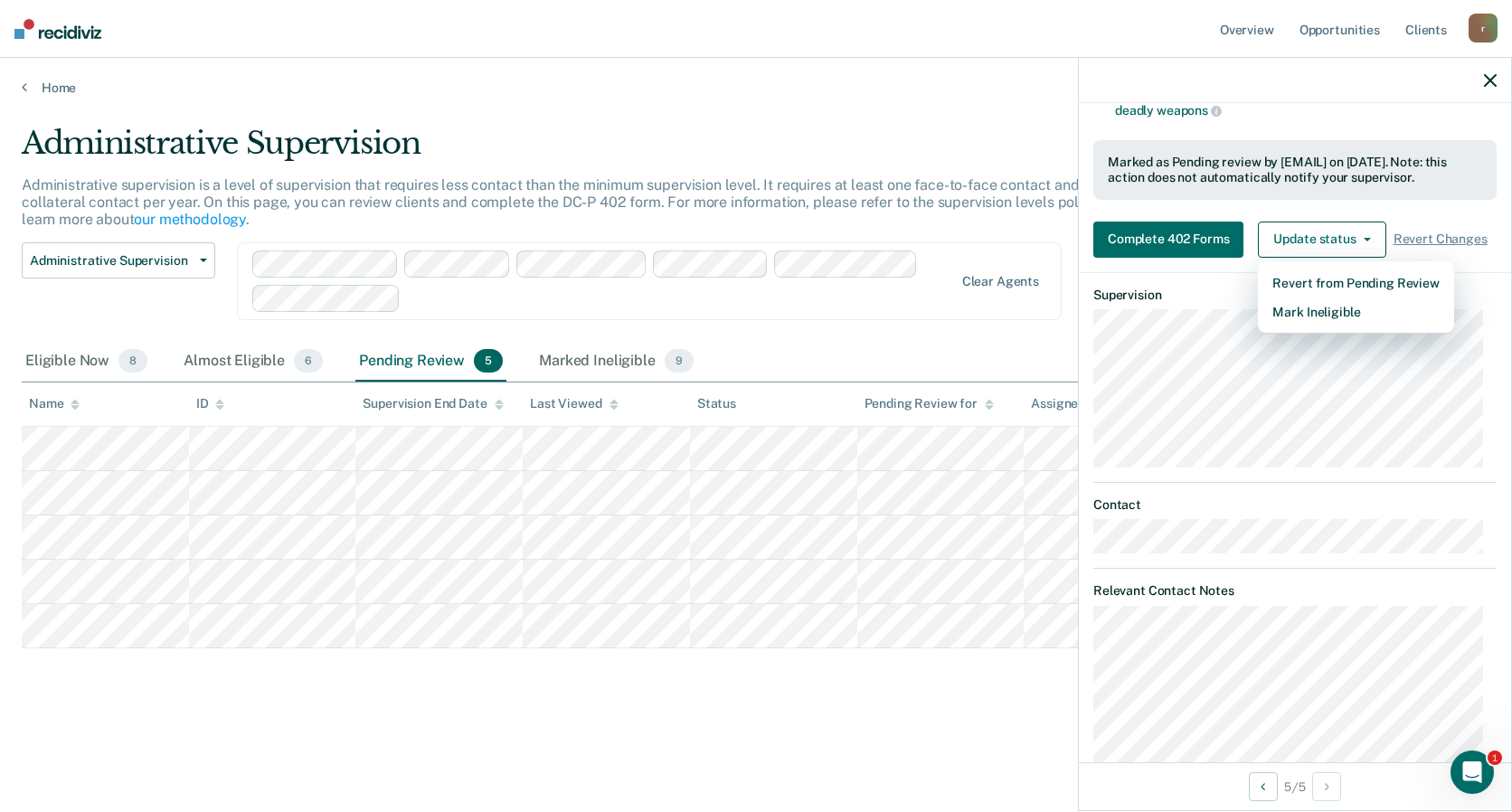 scroll, scrollTop: 242, scrollLeft: 0, axis: vertical 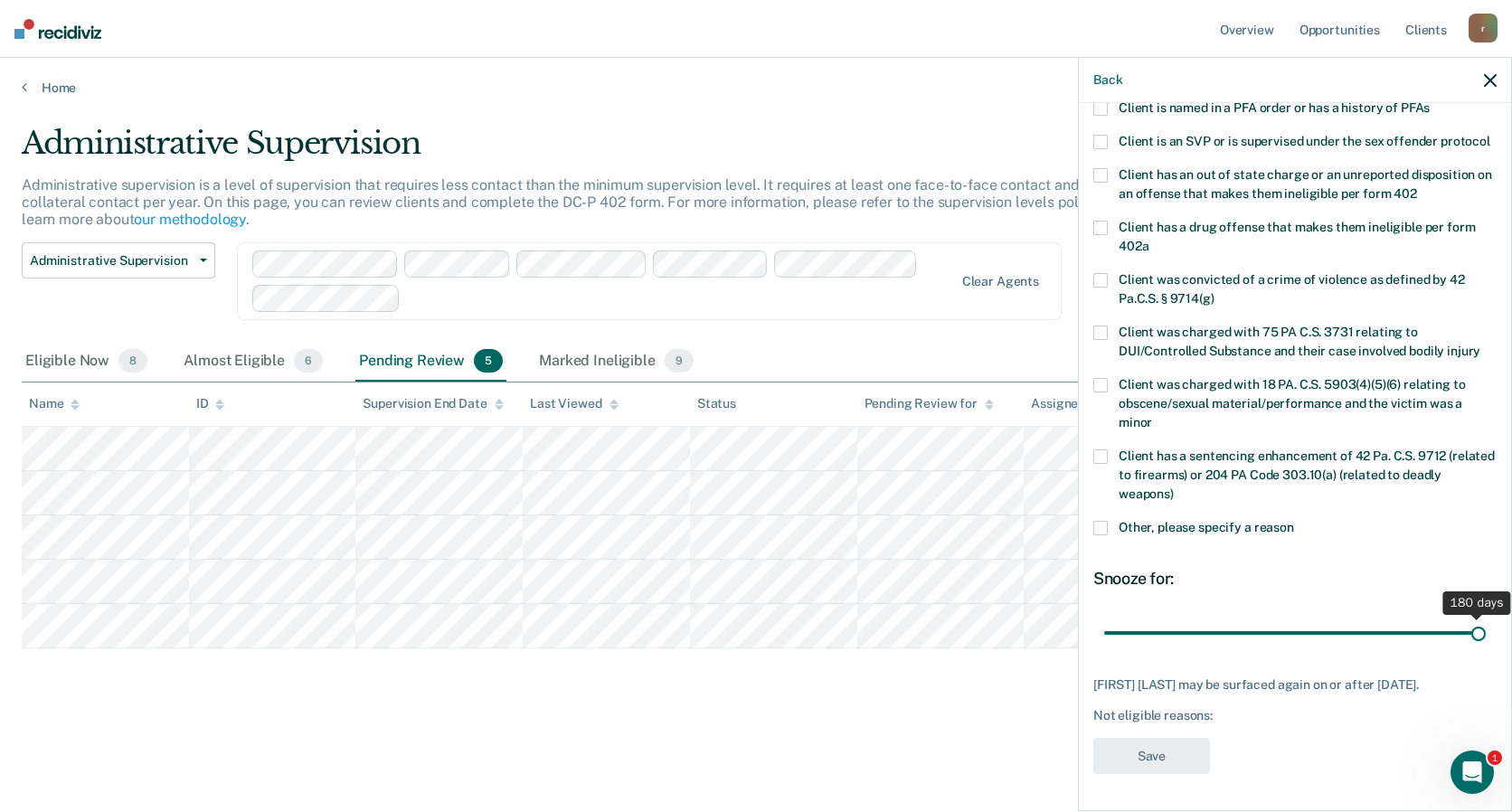 drag, startPoint x: 1166, startPoint y: 634, endPoint x: 1523, endPoint y: 633, distance: 357.0014 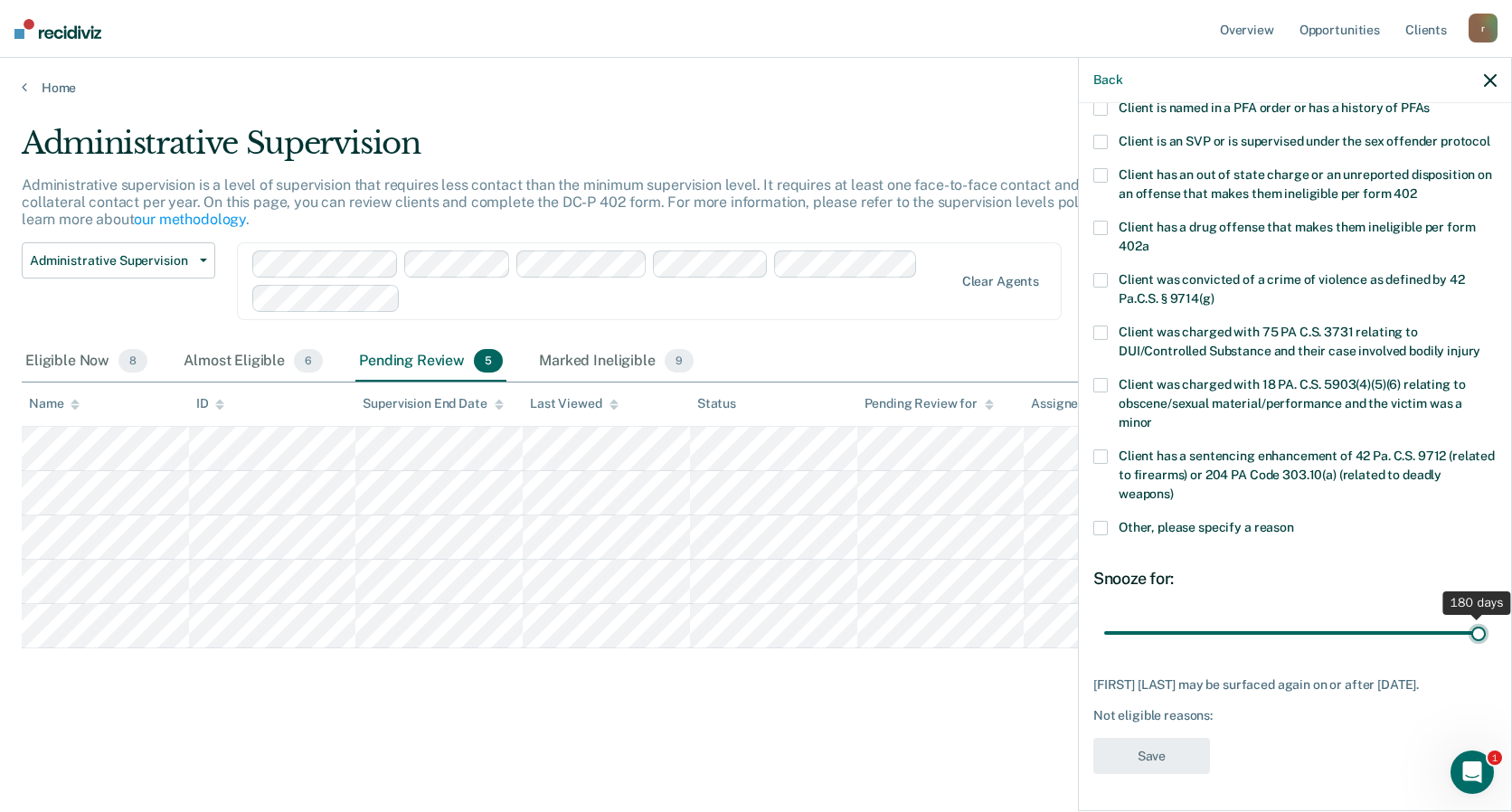 type on "180" 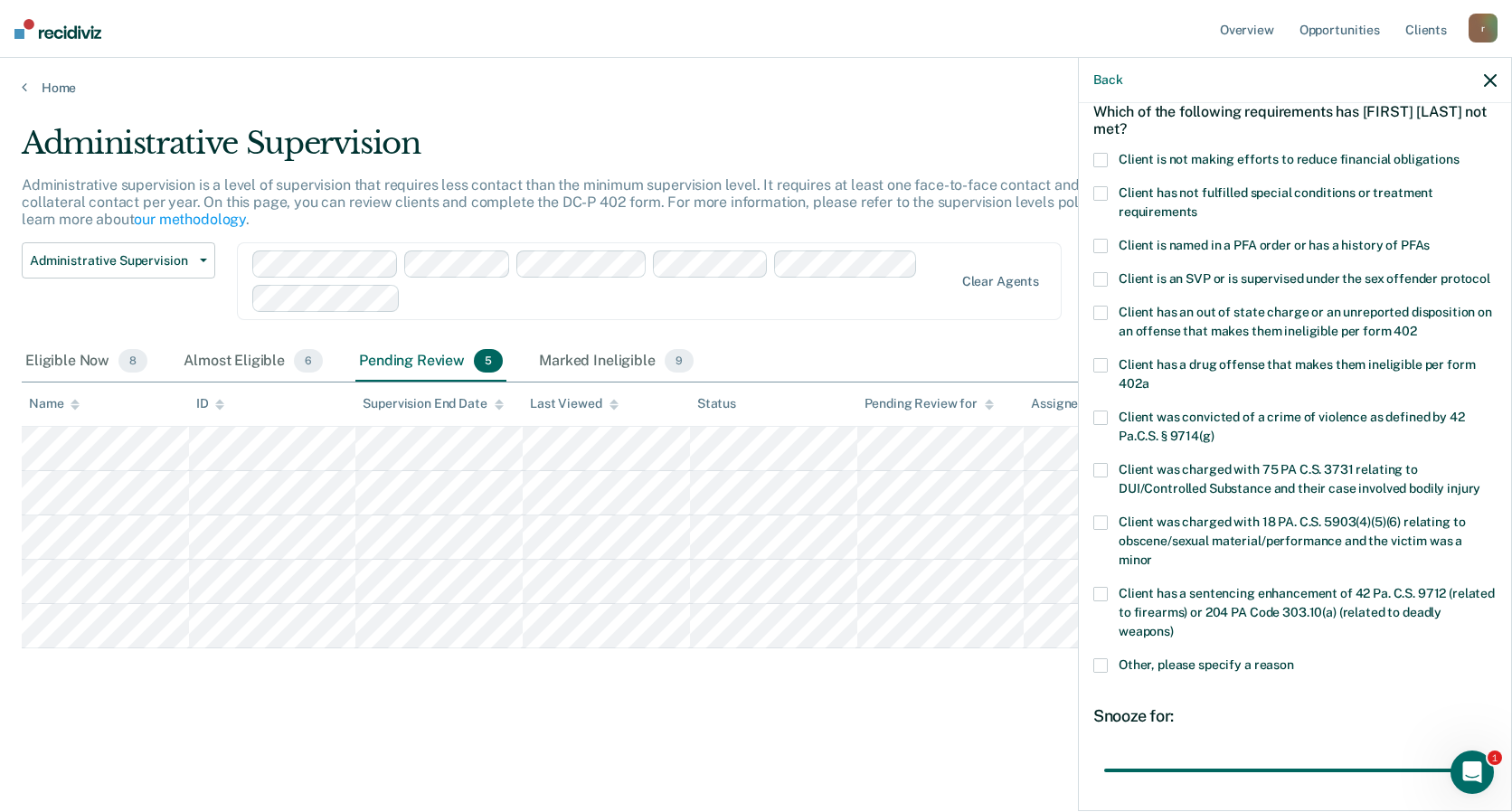 scroll, scrollTop: 61, scrollLeft: 0, axis: vertical 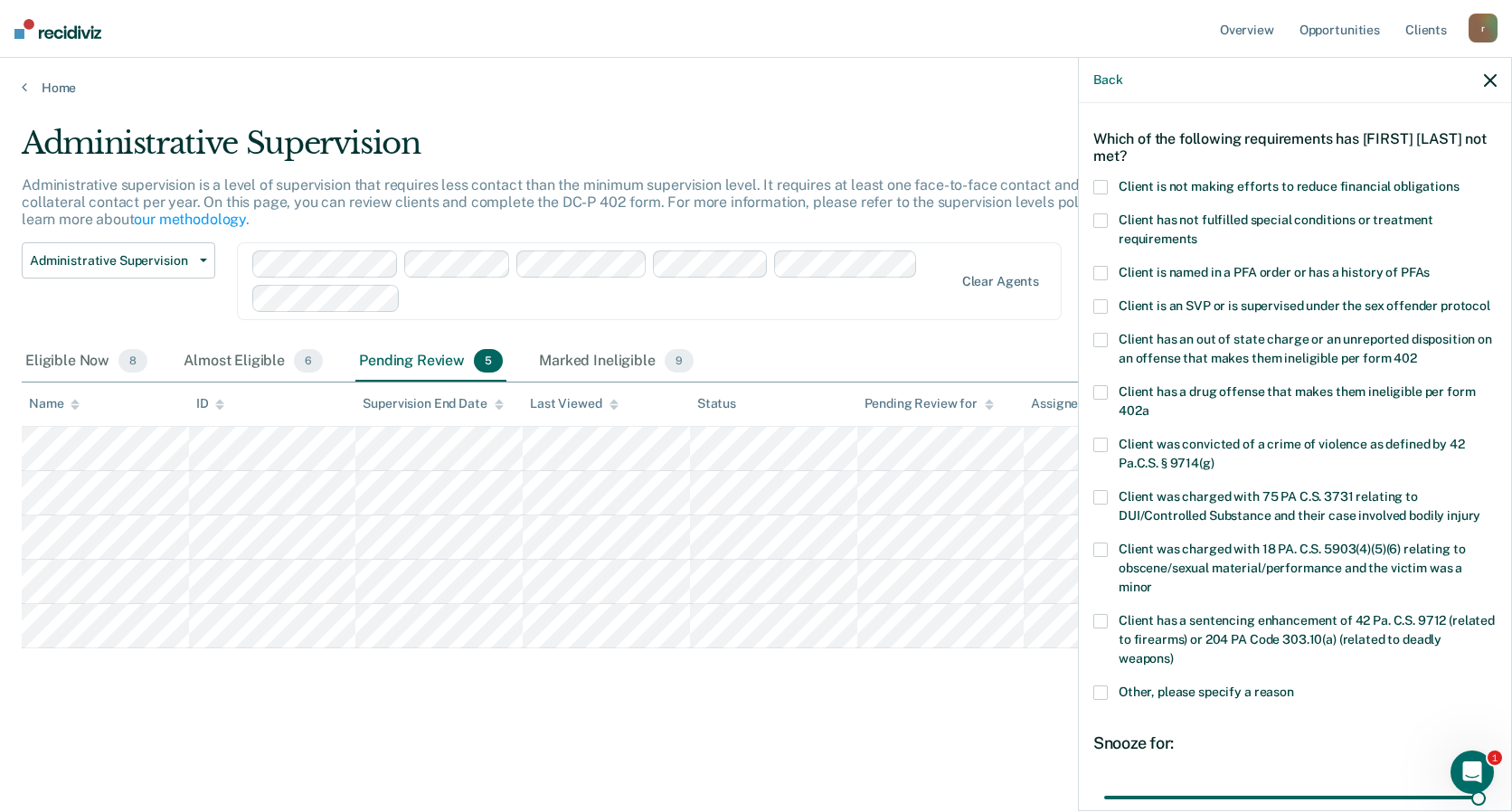 click at bounding box center [1101, 187] 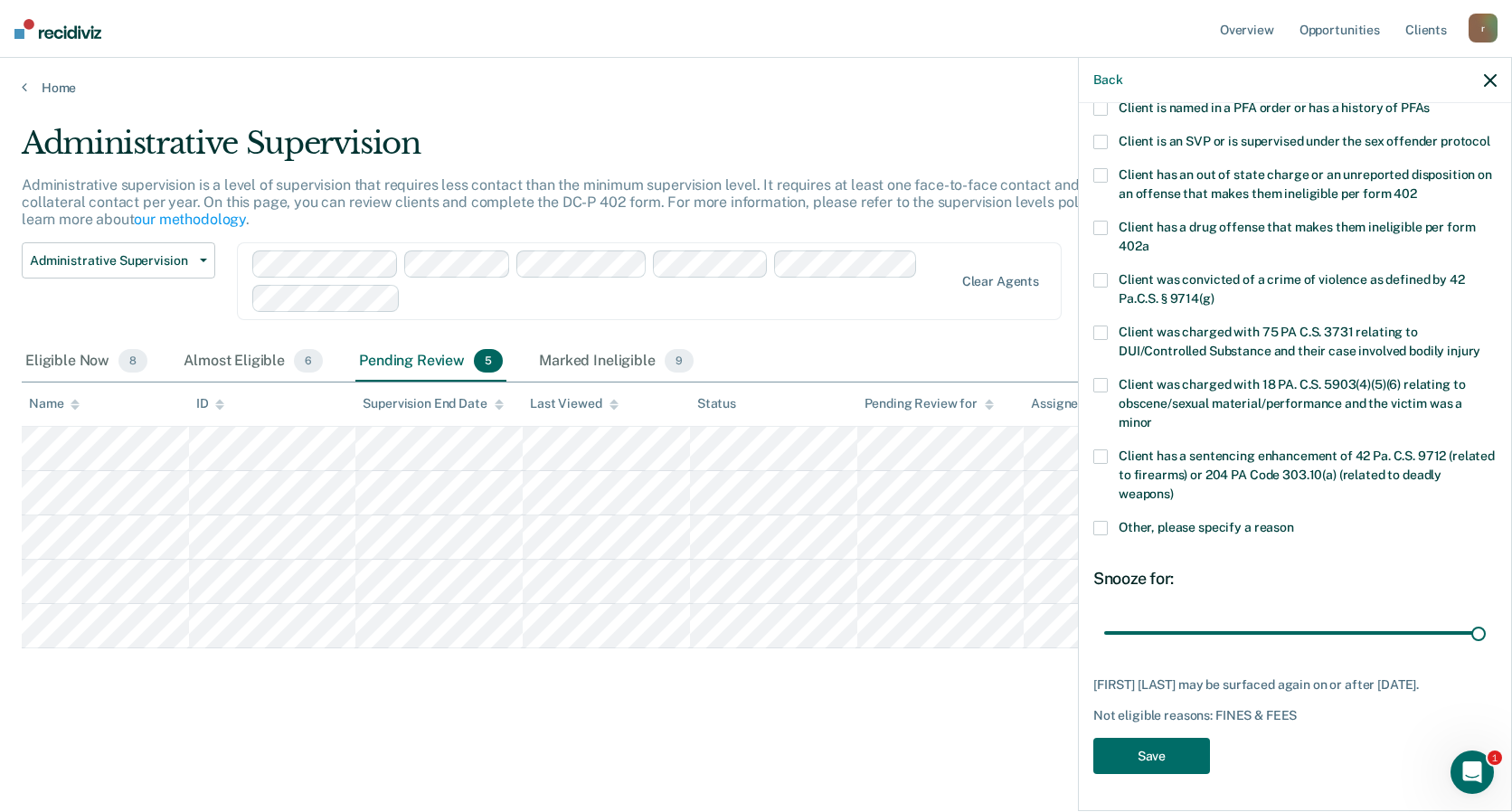 scroll, scrollTop: 242, scrollLeft: 0, axis: vertical 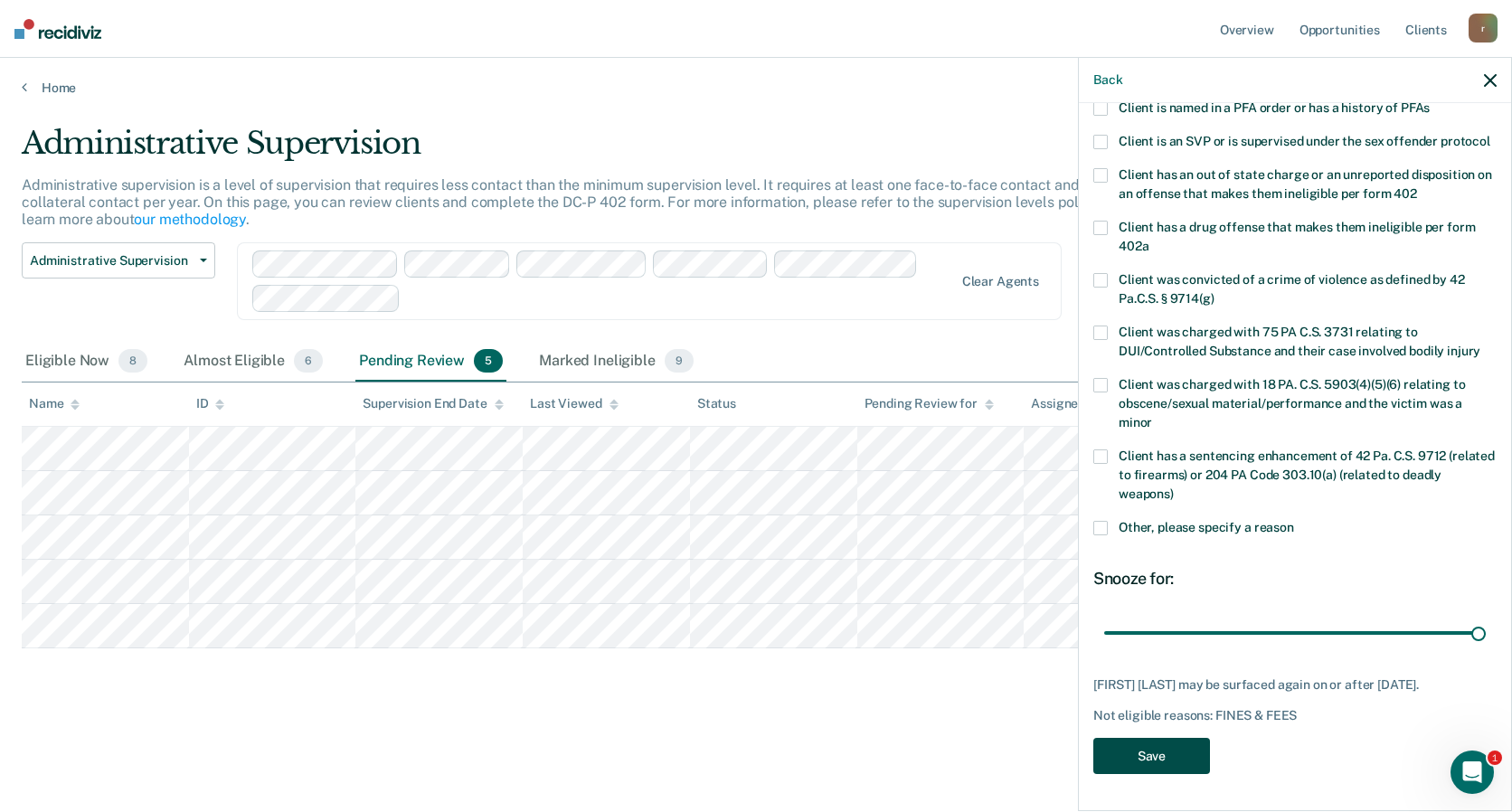 click on "Save" at bounding box center (1151, 756) 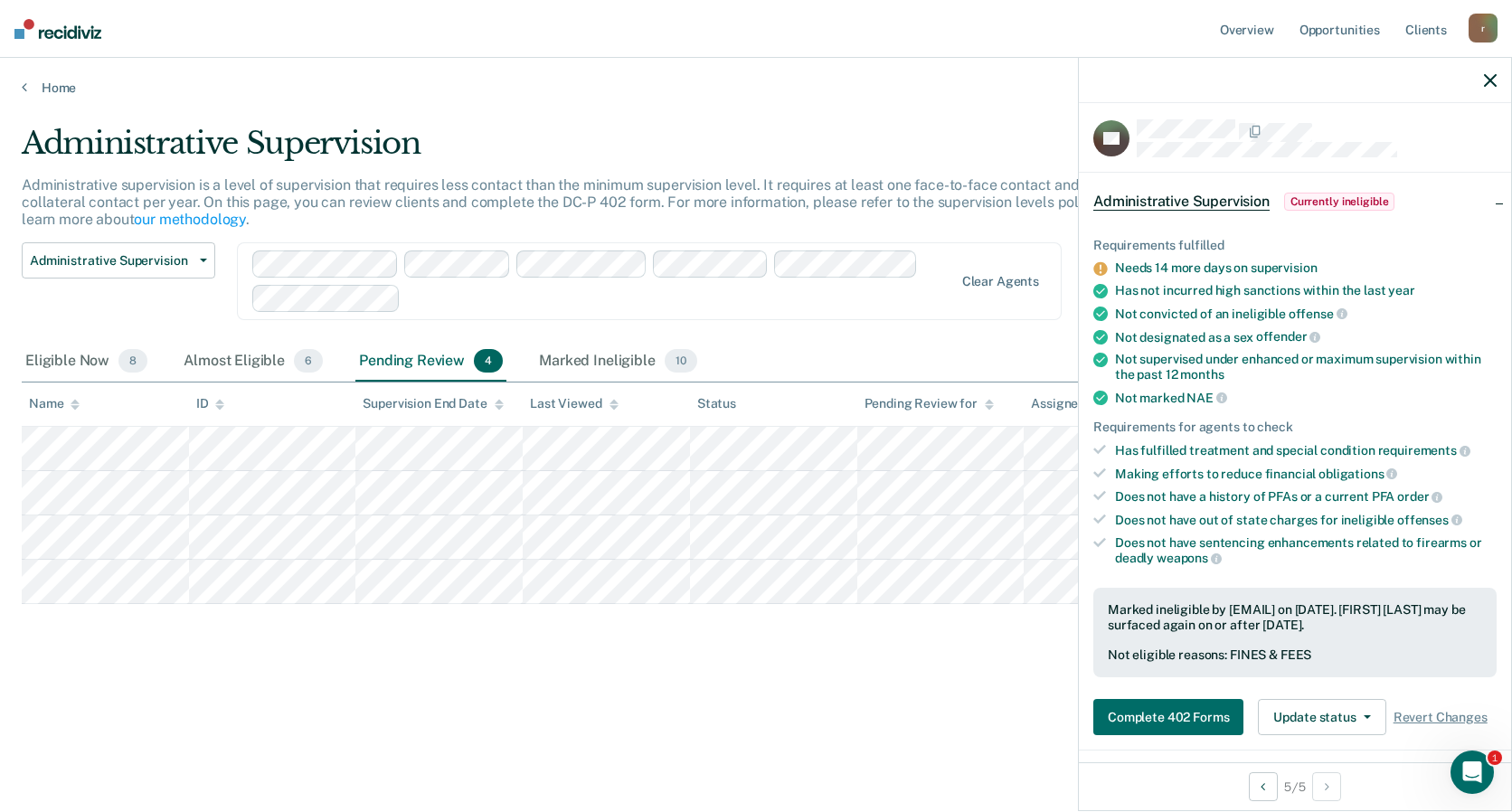 scroll, scrollTop: 0, scrollLeft: 0, axis: both 